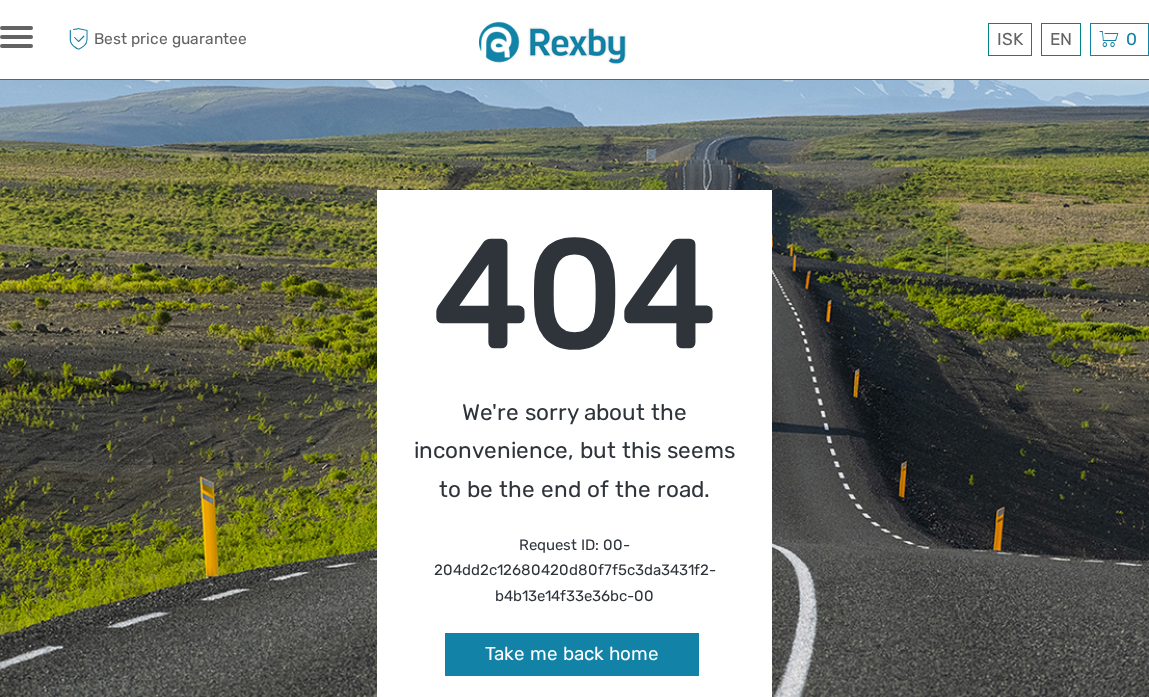 scroll, scrollTop: 0, scrollLeft: 0, axis: both 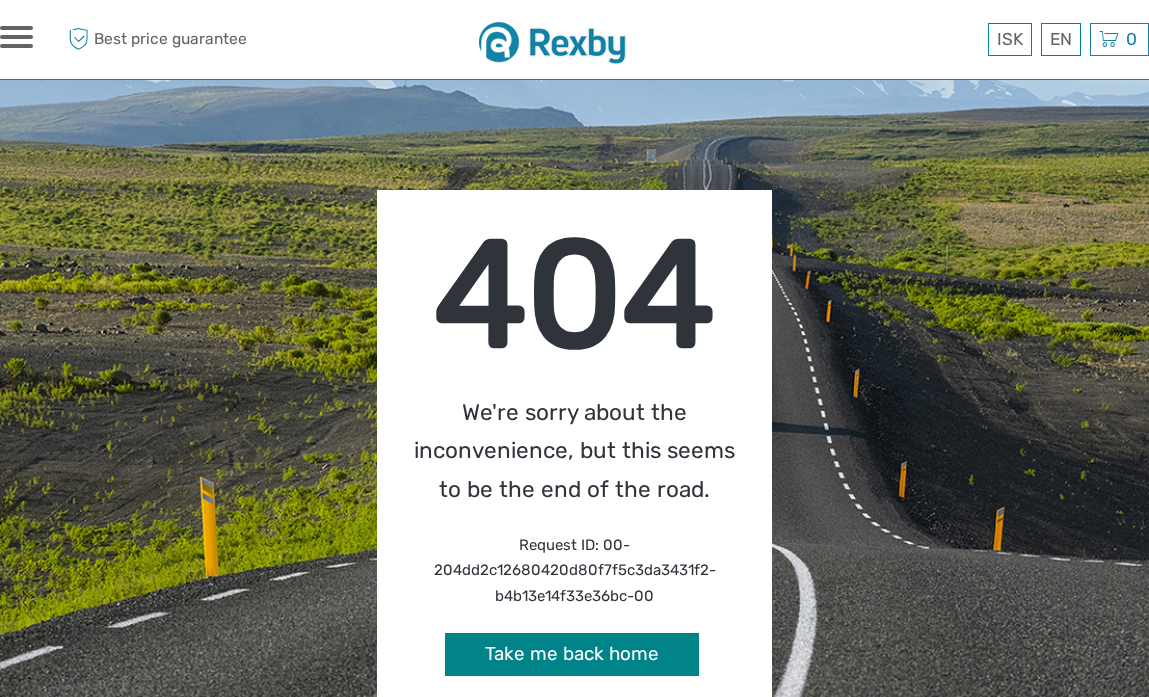 click on "Take me back home" at bounding box center (572, 654) 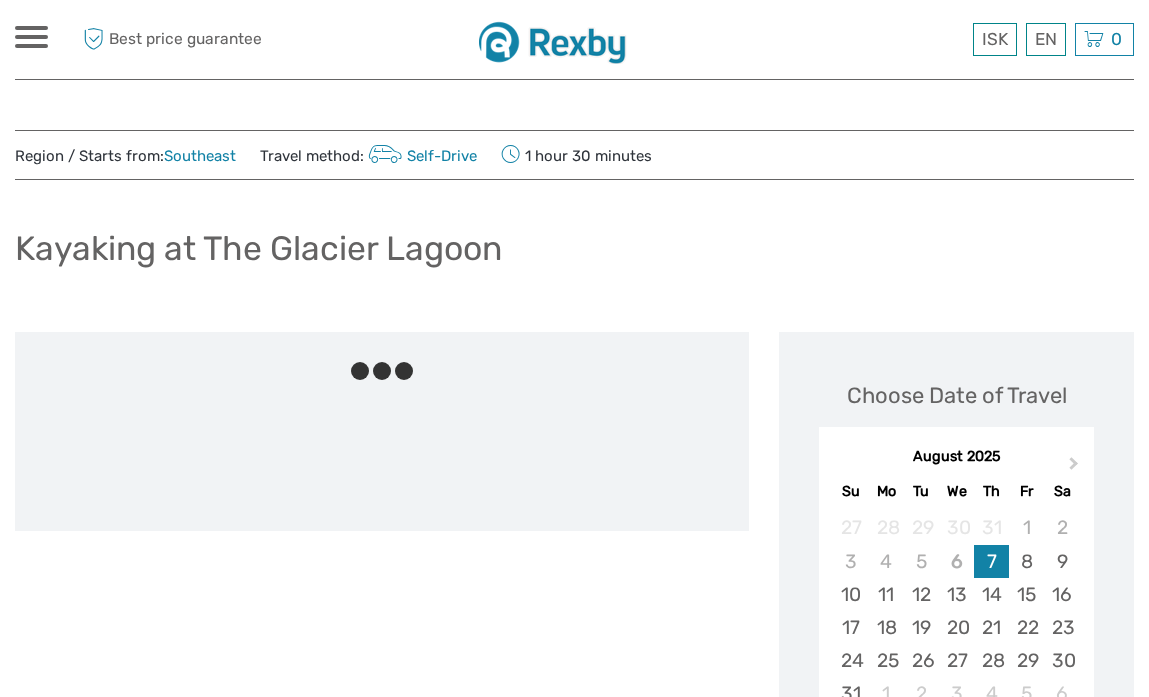 scroll, scrollTop: 0, scrollLeft: 0, axis: both 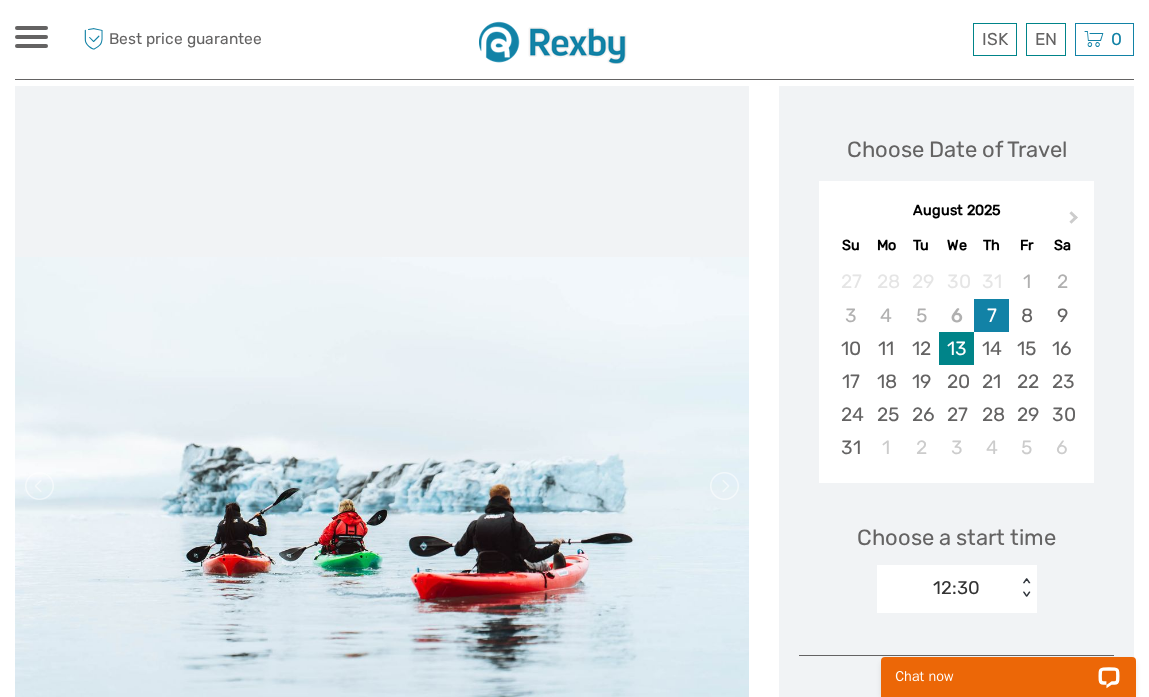 click on "13" at bounding box center (956, 348) 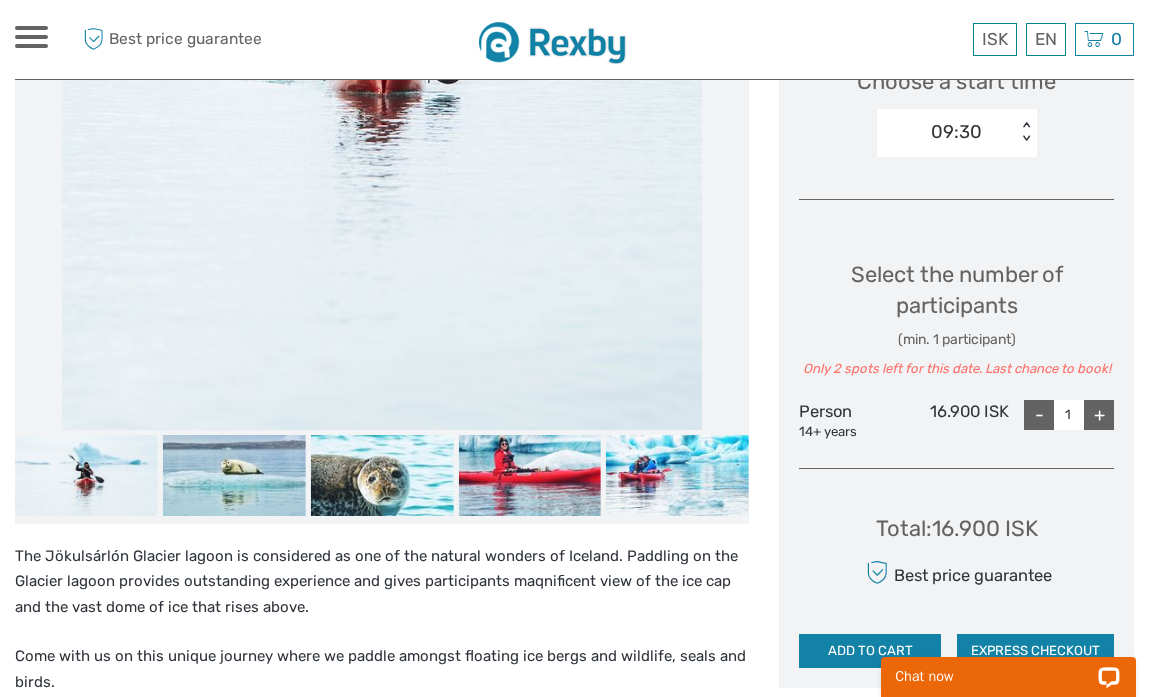 scroll, scrollTop: 703, scrollLeft: 0, axis: vertical 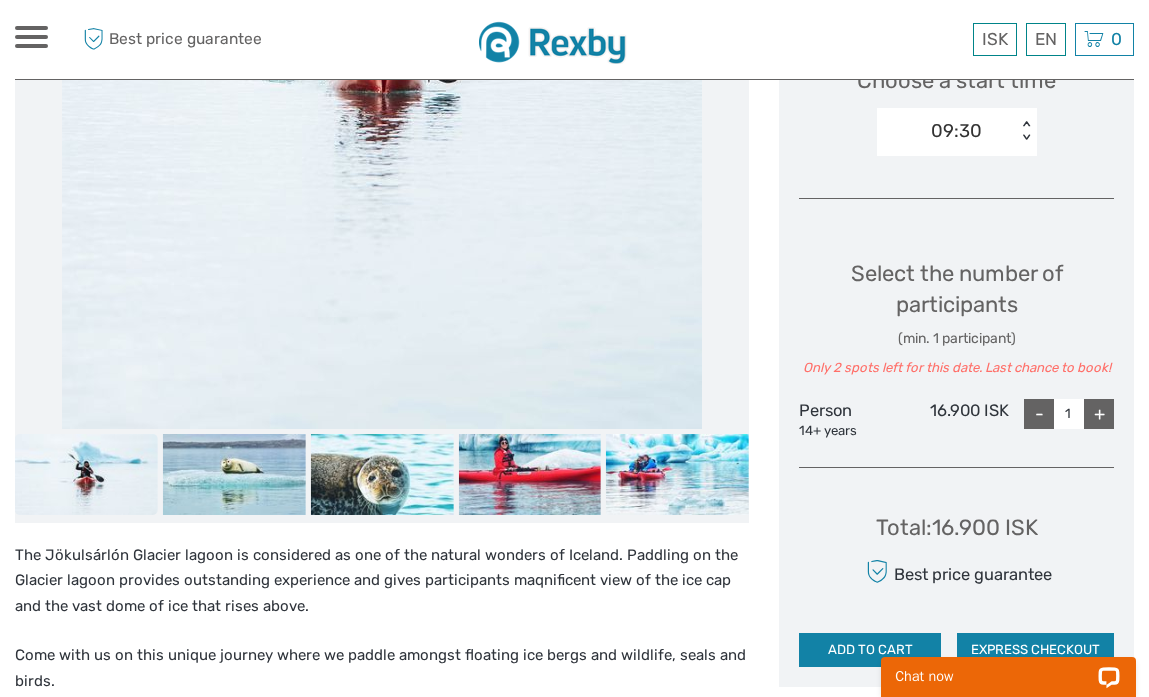 click on "+" at bounding box center (1099, 414) 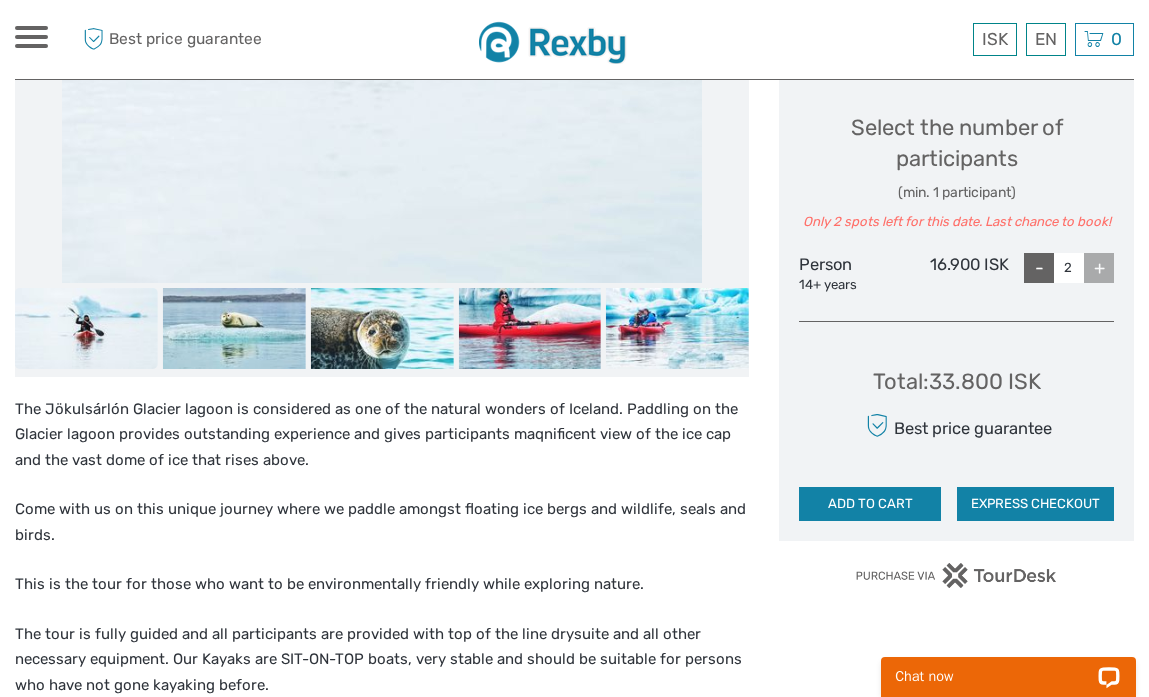 scroll, scrollTop: 853, scrollLeft: 0, axis: vertical 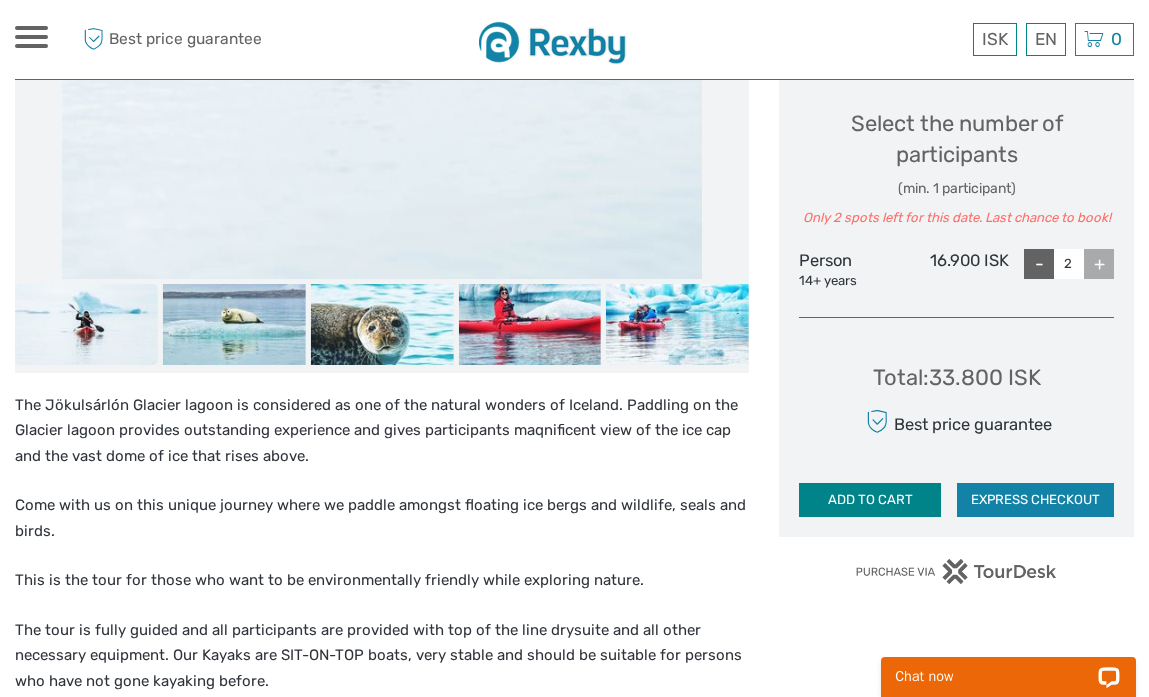 click on "ADD TO CART" at bounding box center (870, 500) 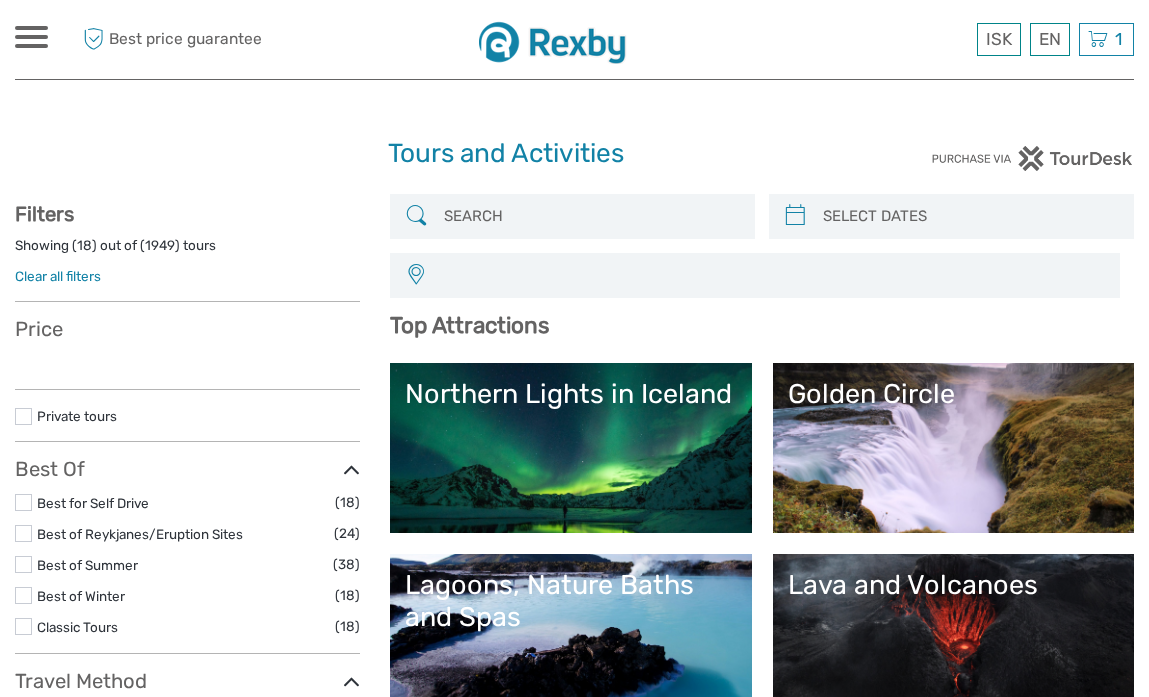 select 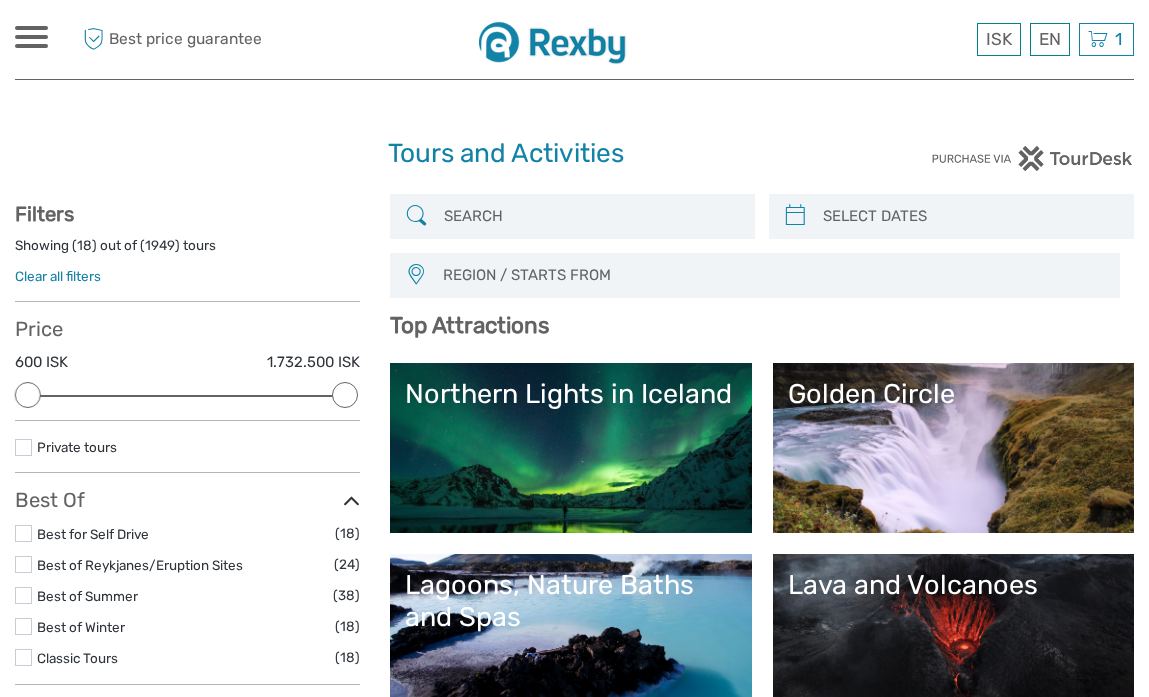 scroll, scrollTop: 0, scrollLeft: 0, axis: both 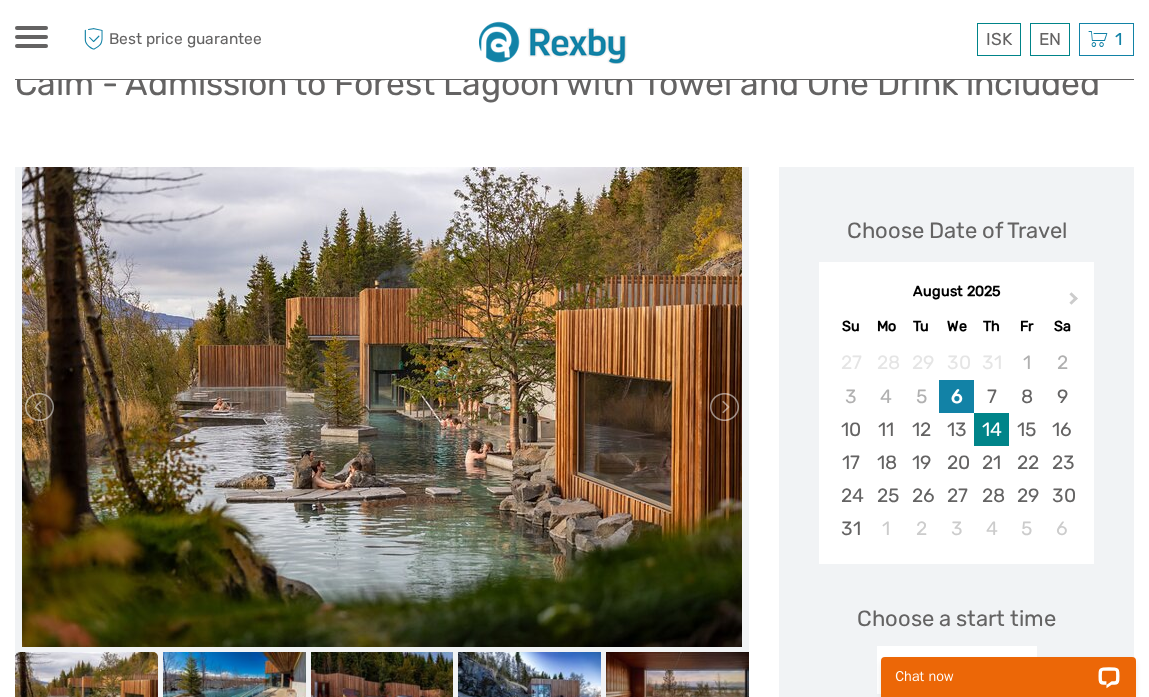 click on "14" at bounding box center (991, 429) 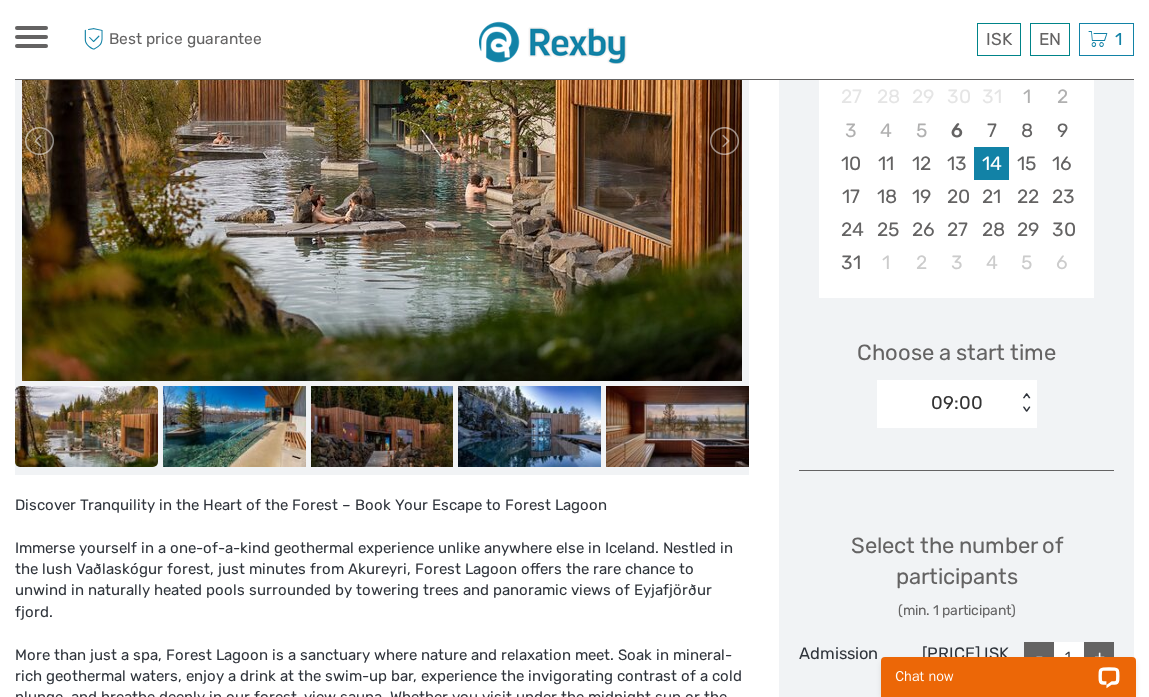 scroll, scrollTop: 443, scrollLeft: 0, axis: vertical 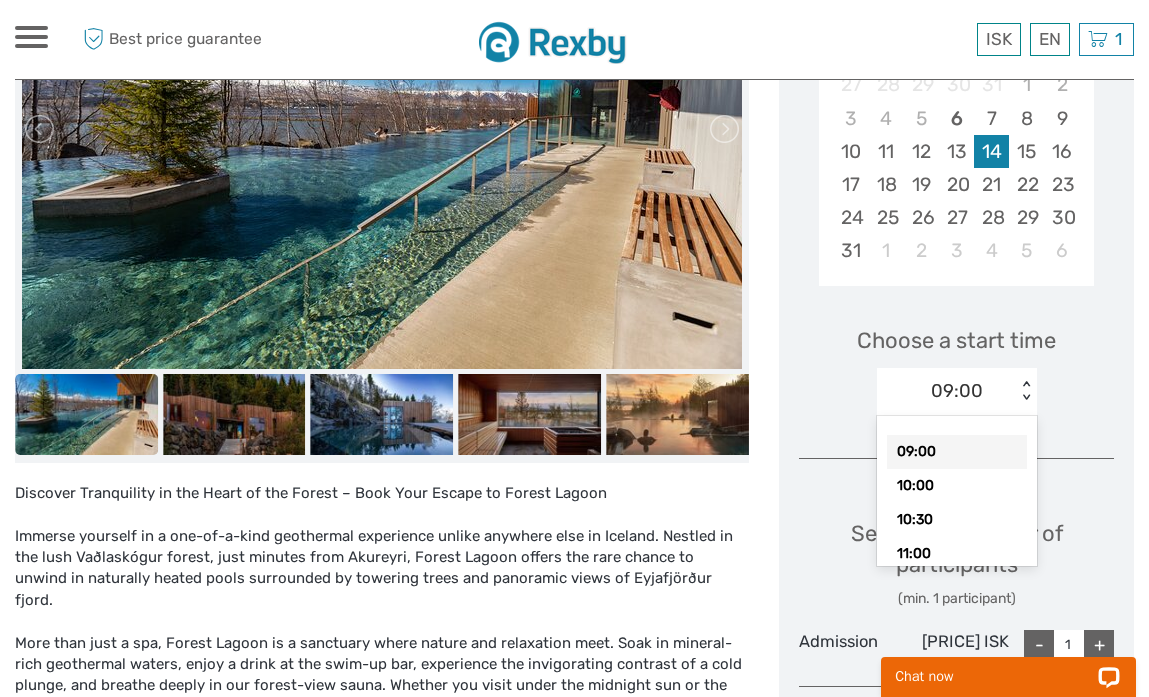 click on "< >" at bounding box center (1025, 391) 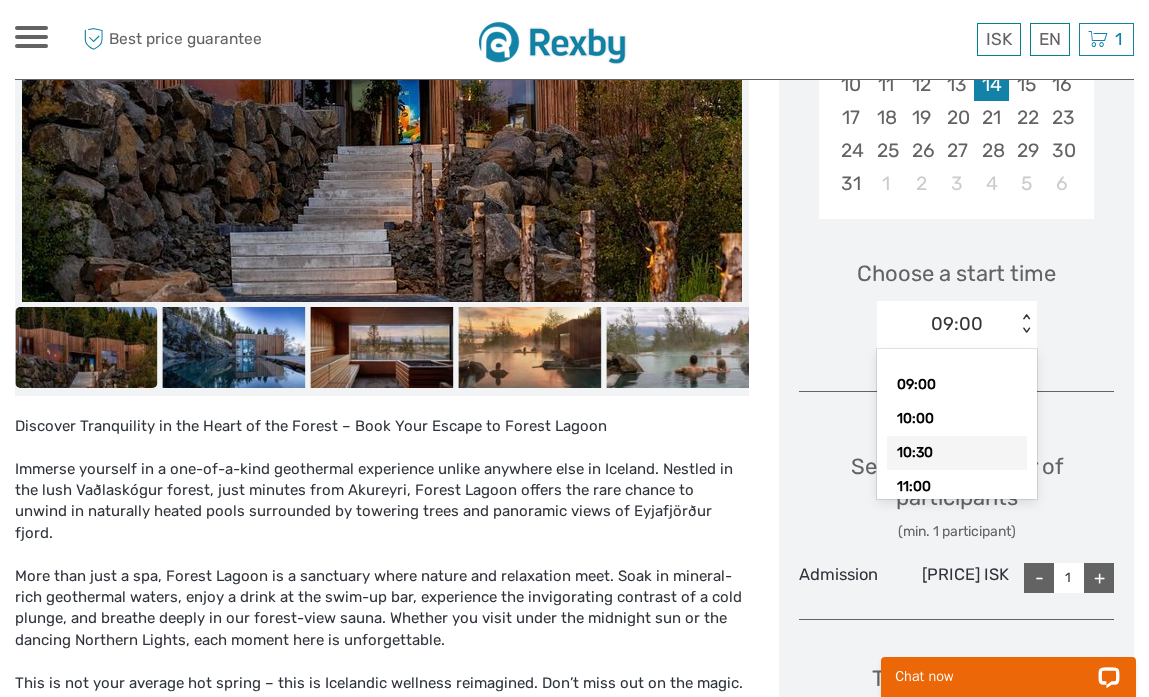 scroll, scrollTop: 483, scrollLeft: 0, axis: vertical 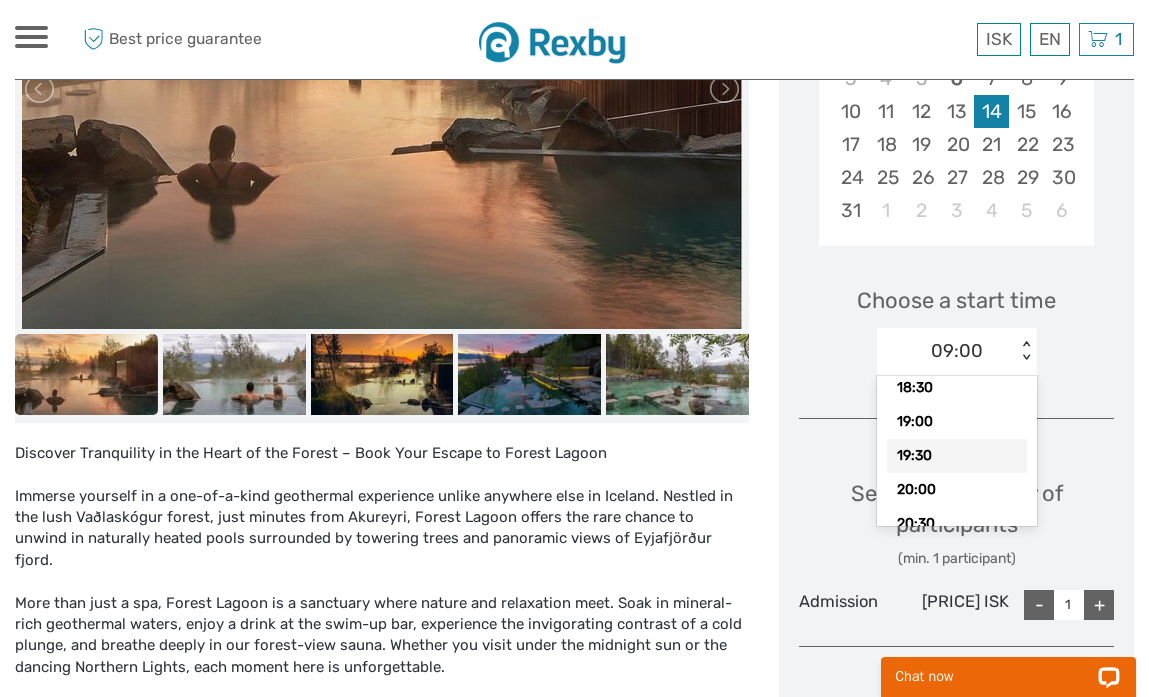 click on "19:30" at bounding box center [957, 456] 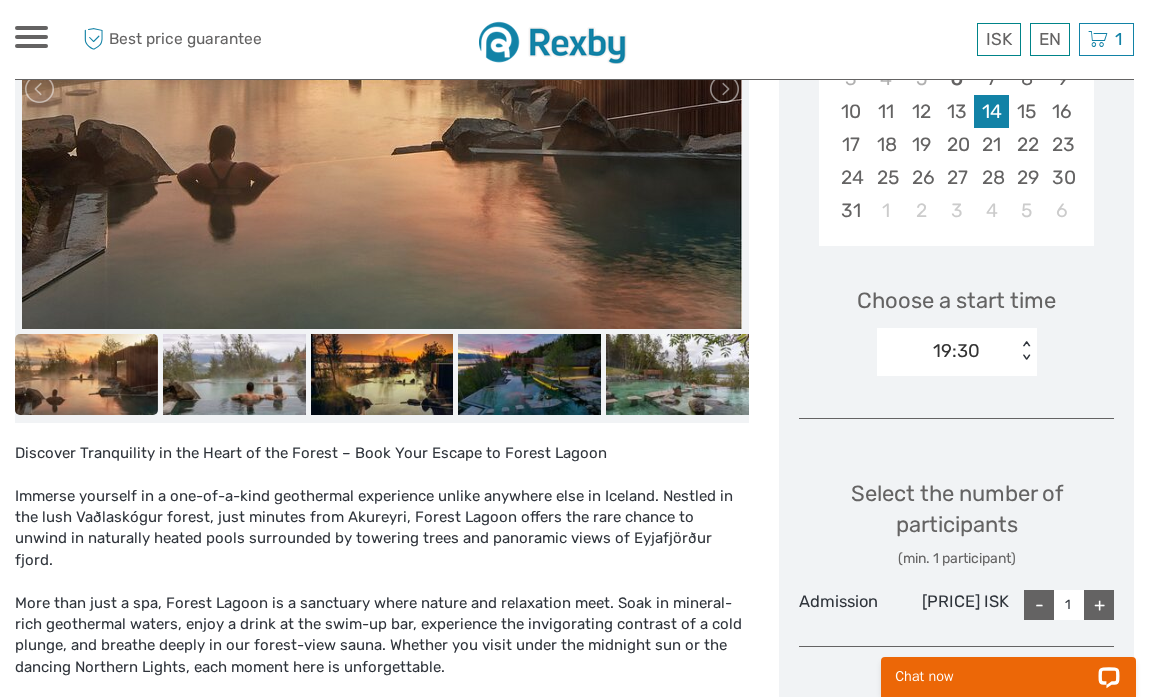 click on "+" at bounding box center (1099, 605) 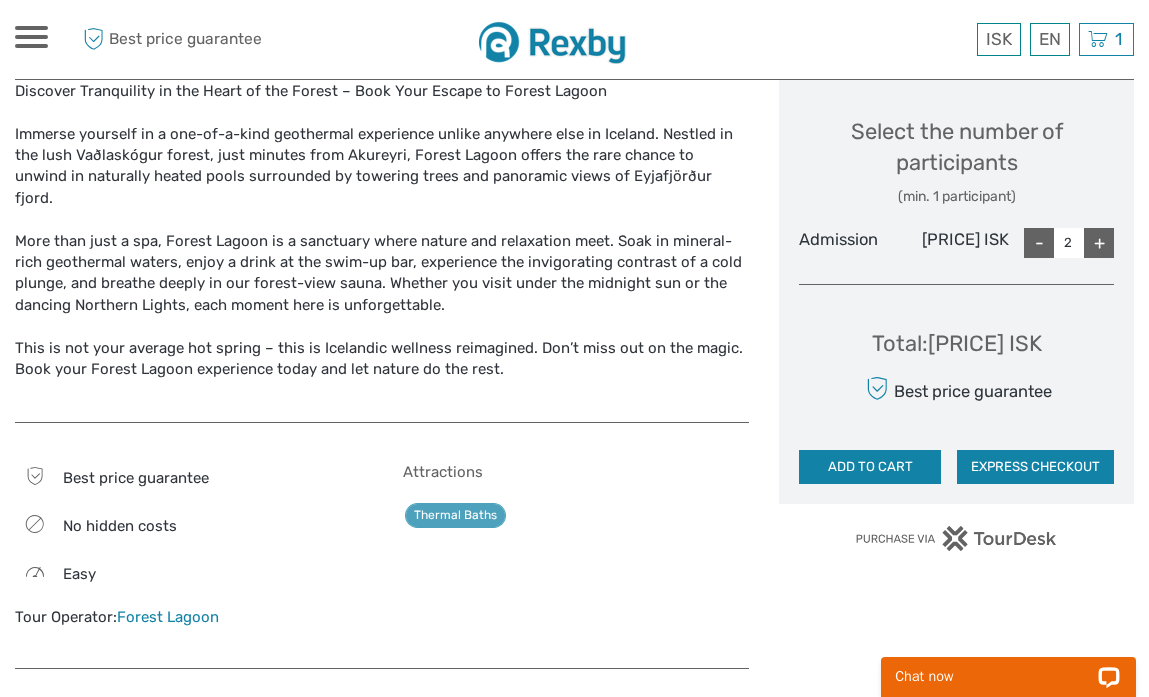 scroll, scrollTop: 855, scrollLeft: 0, axis: vertical 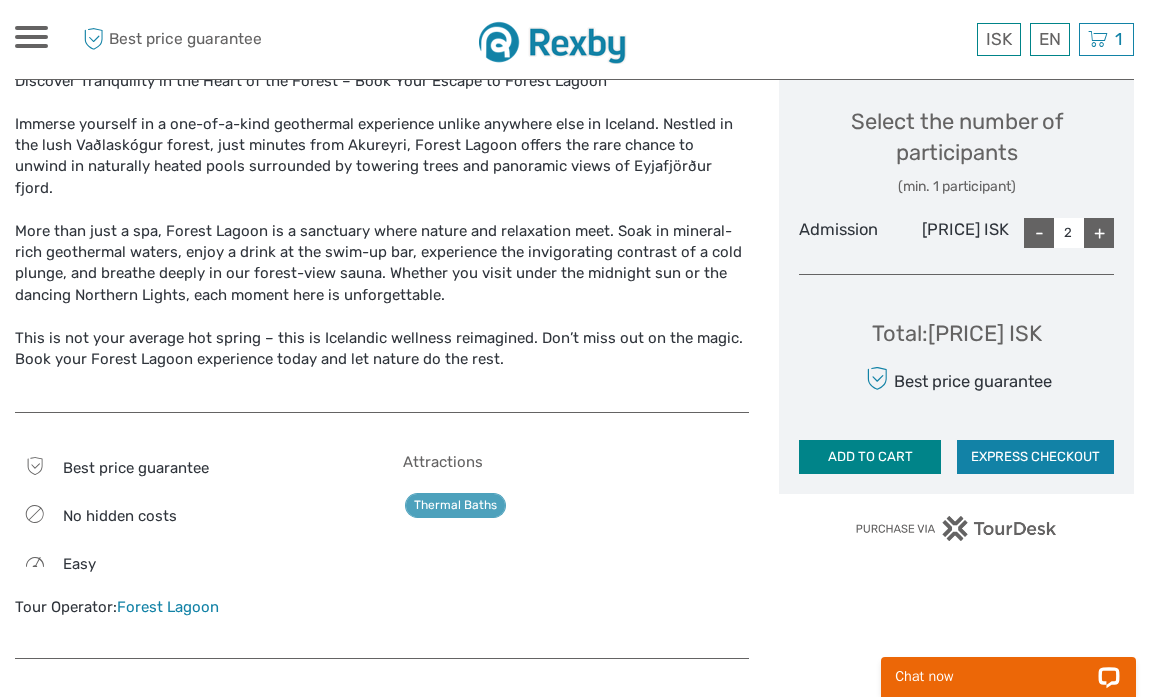 click on "ADD TO CART" at bounding box center (870, 457) 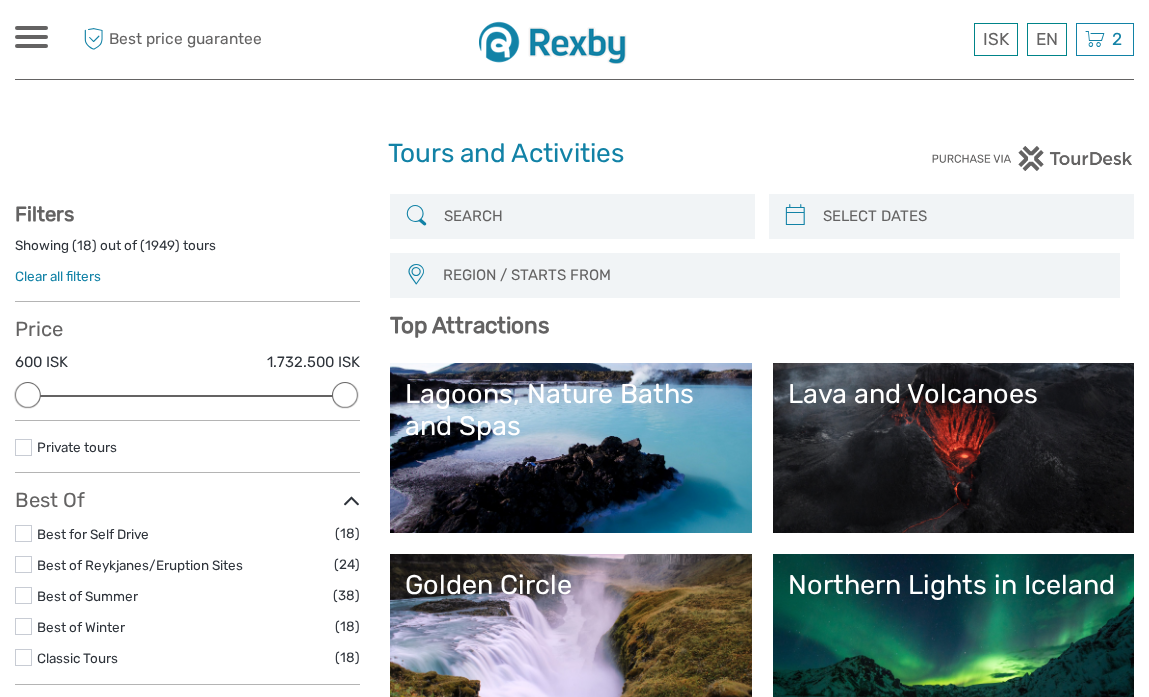 select 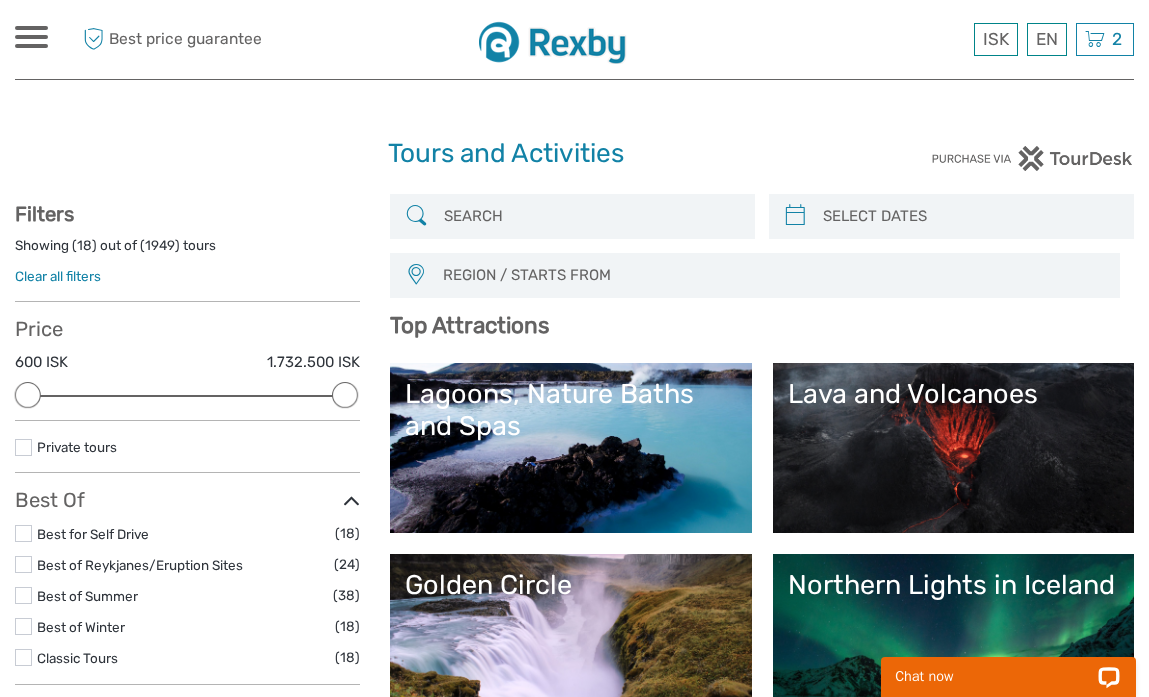 scroll, scrollTop: 0, scrollLeft: 0, axis: both 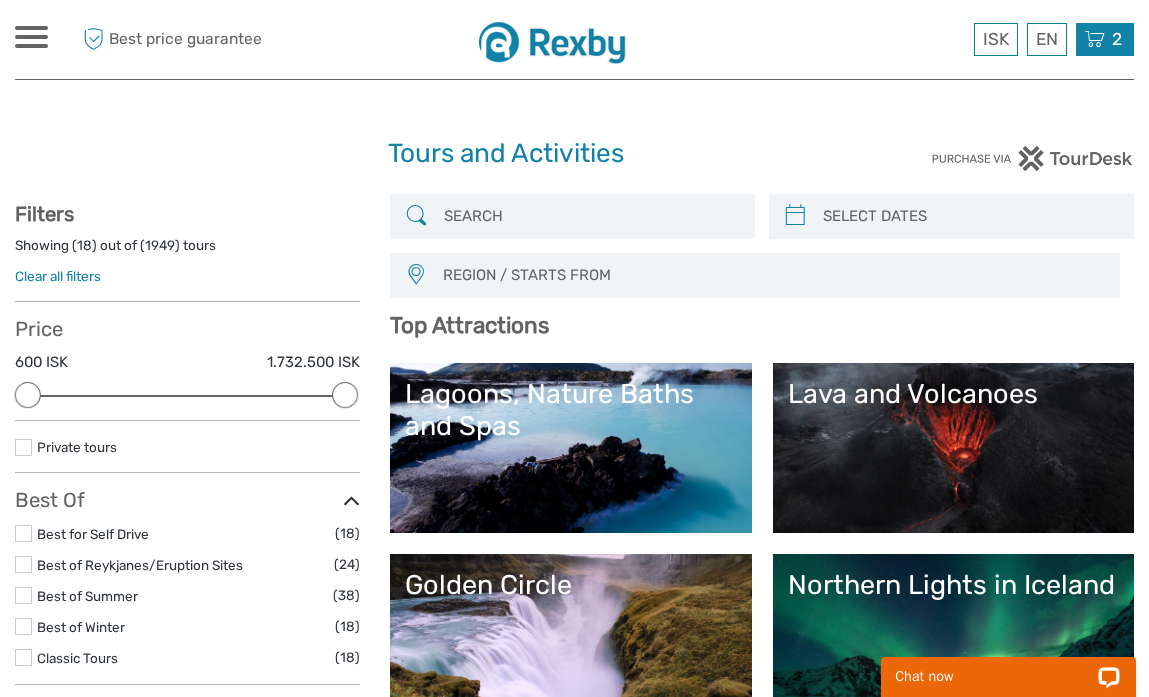 click at bounding box center (1095, 39) 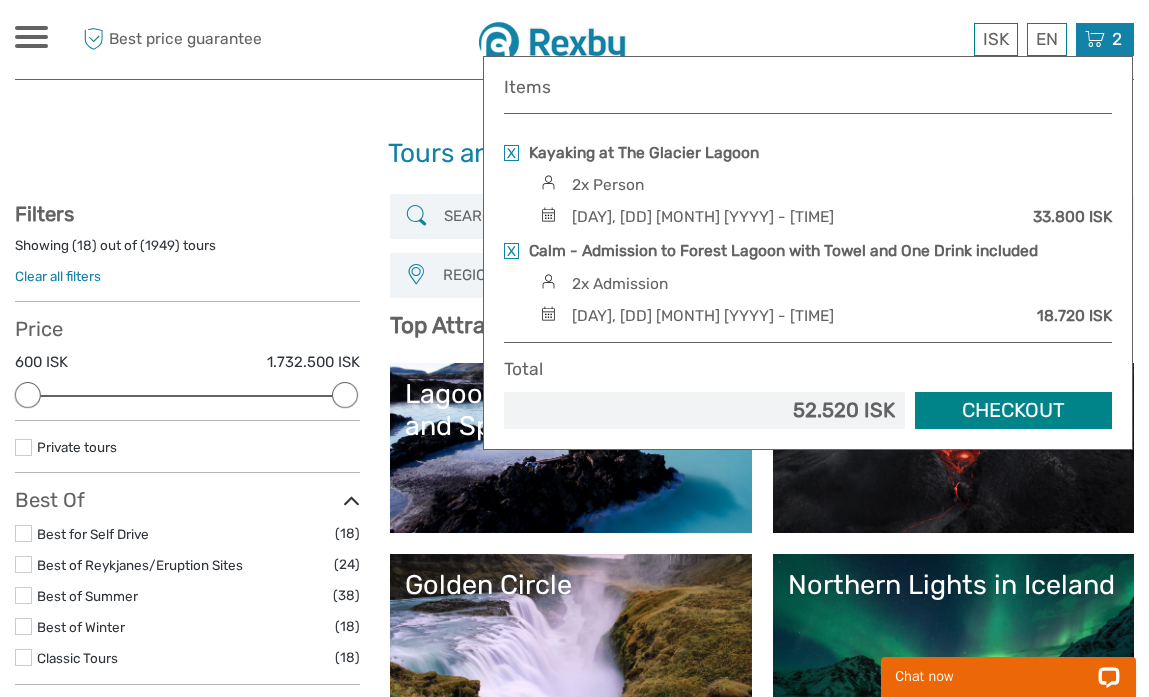 click on "Checkout" at bounding box center (1013, 410) 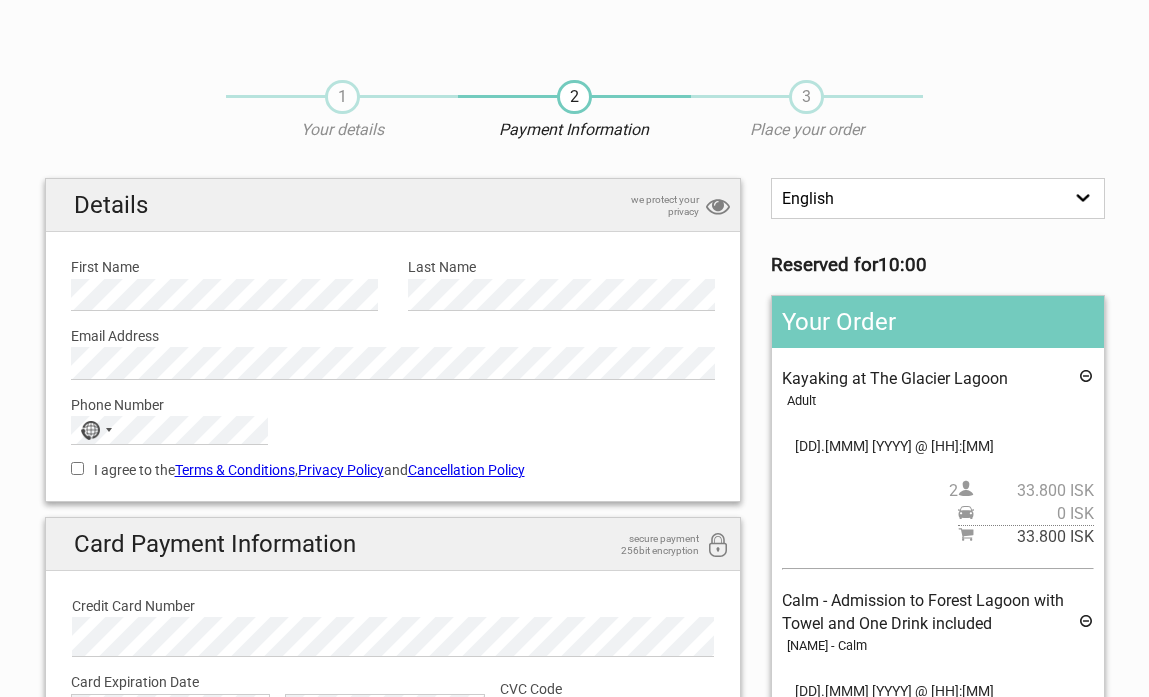scroll, scrollTop: 0, scrollLeft: 0, axis: both 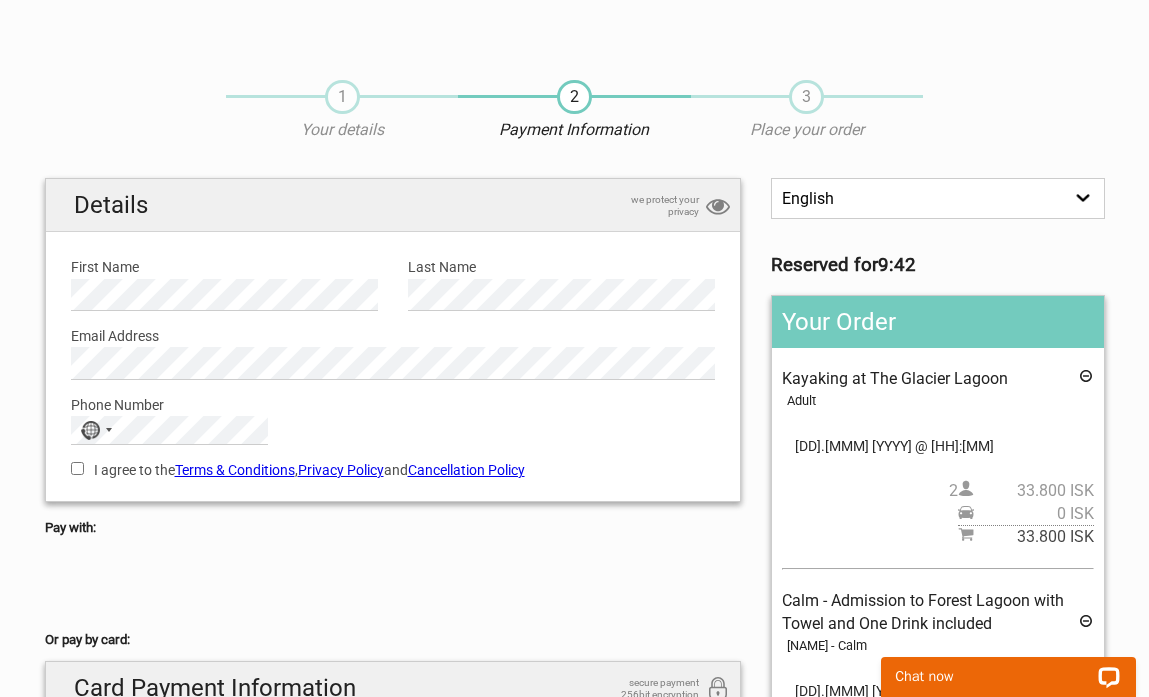 click on "Phone Number" at bounding box center (393, 405) 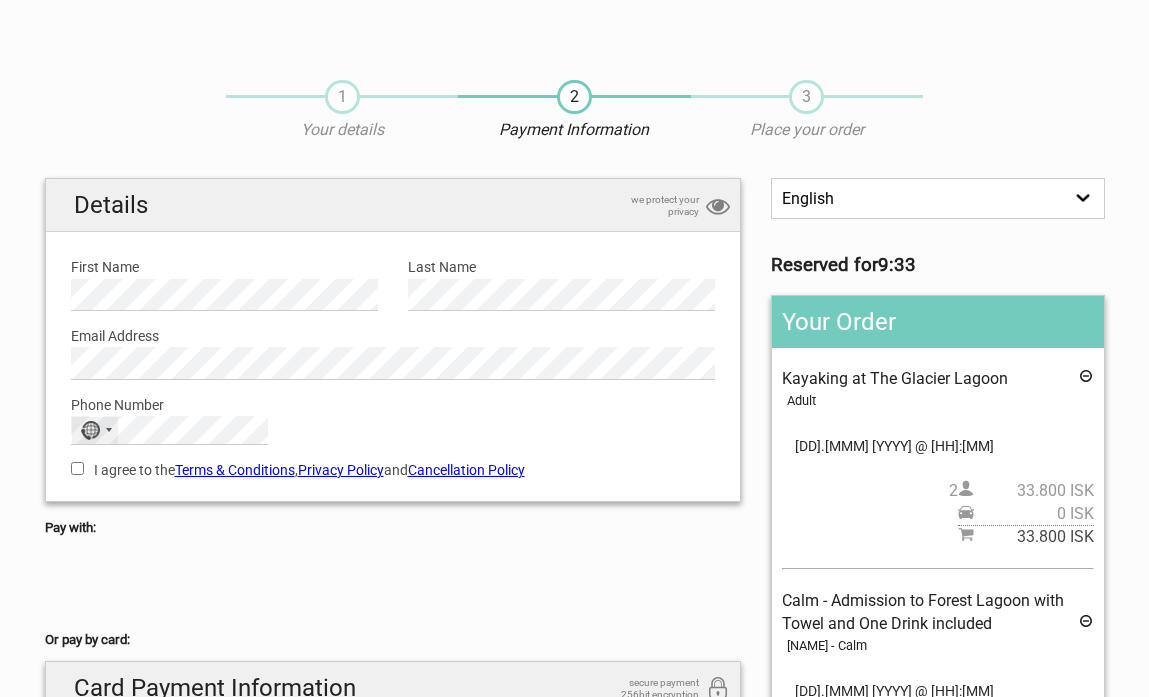 click at bounding box center (109, 430) 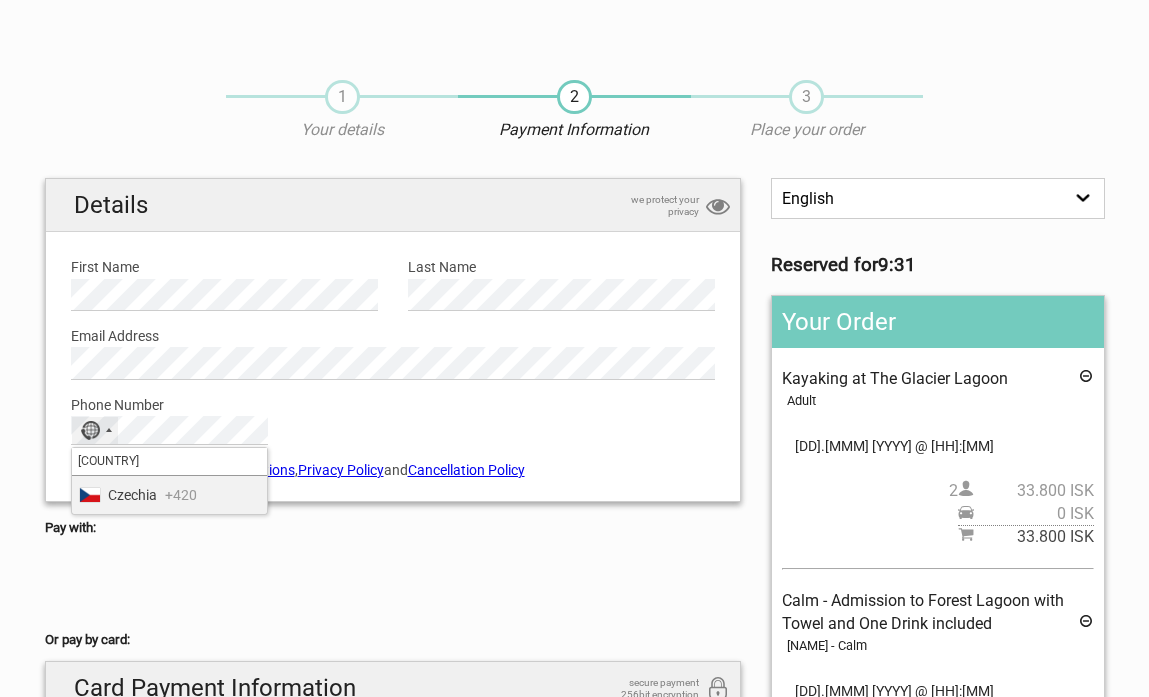 type on "cz" 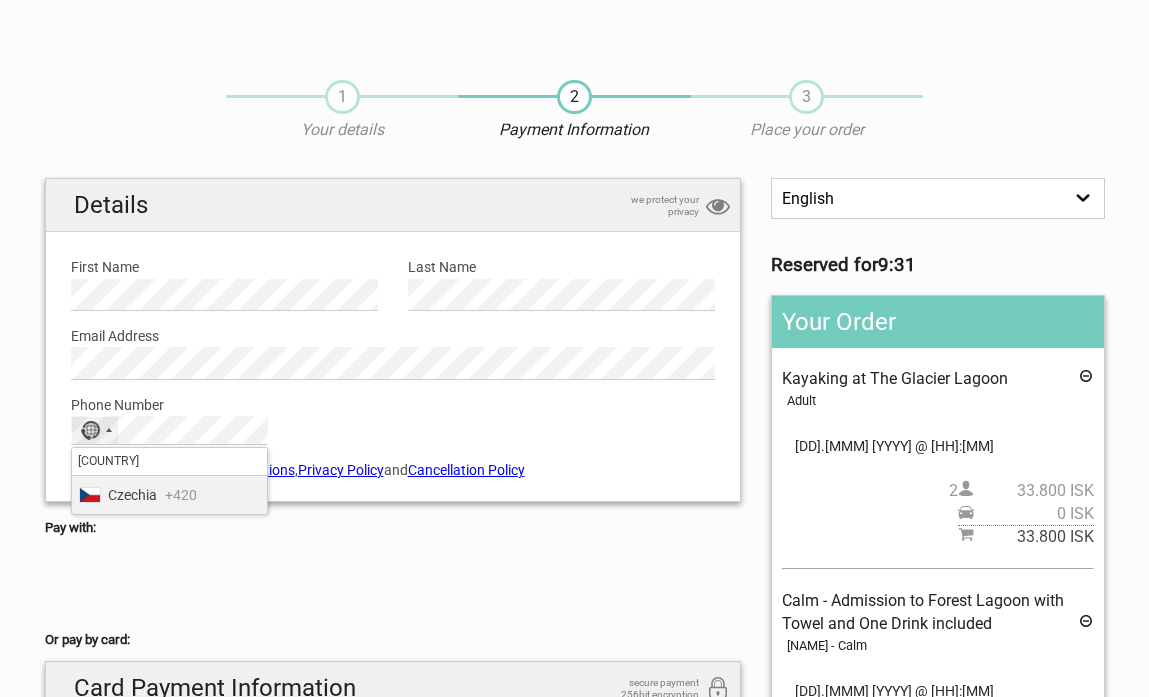 click on "Czechia" at bounding box center [132, 495] 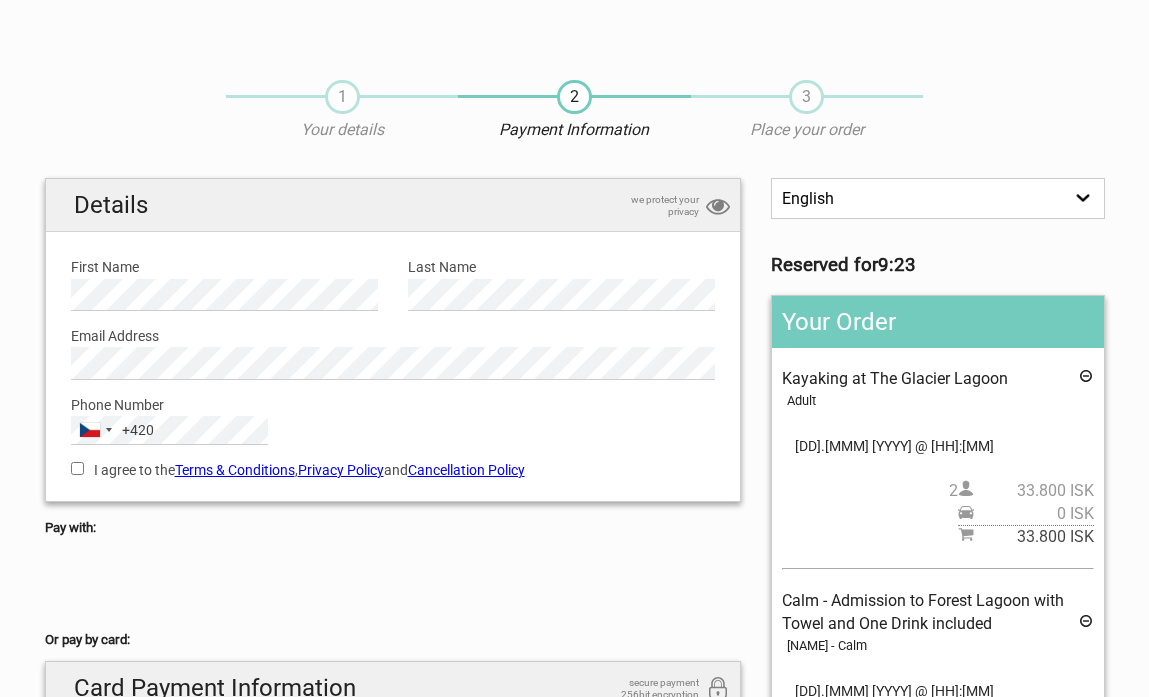 click on "I agree to the  Terms & Conditions ,  Privacy Policy  and  Cancellation Policy" at bounding box center [77, 468] 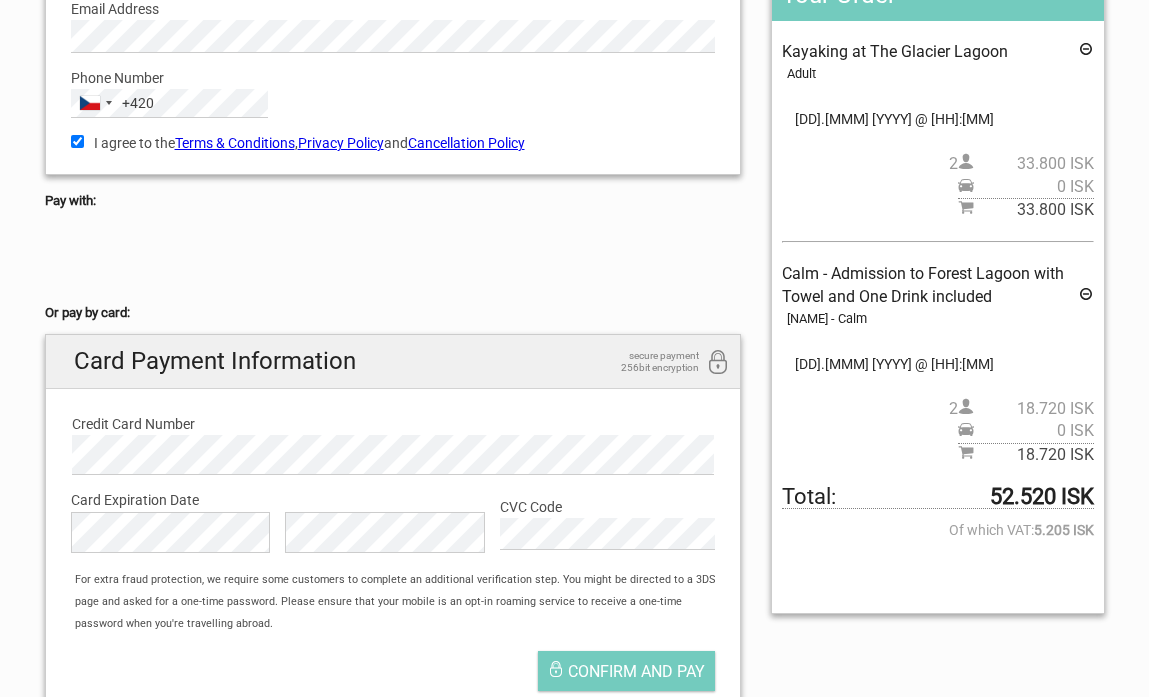 scroll, scrollTop: 343, scrollLeft: 0, axis: vertical 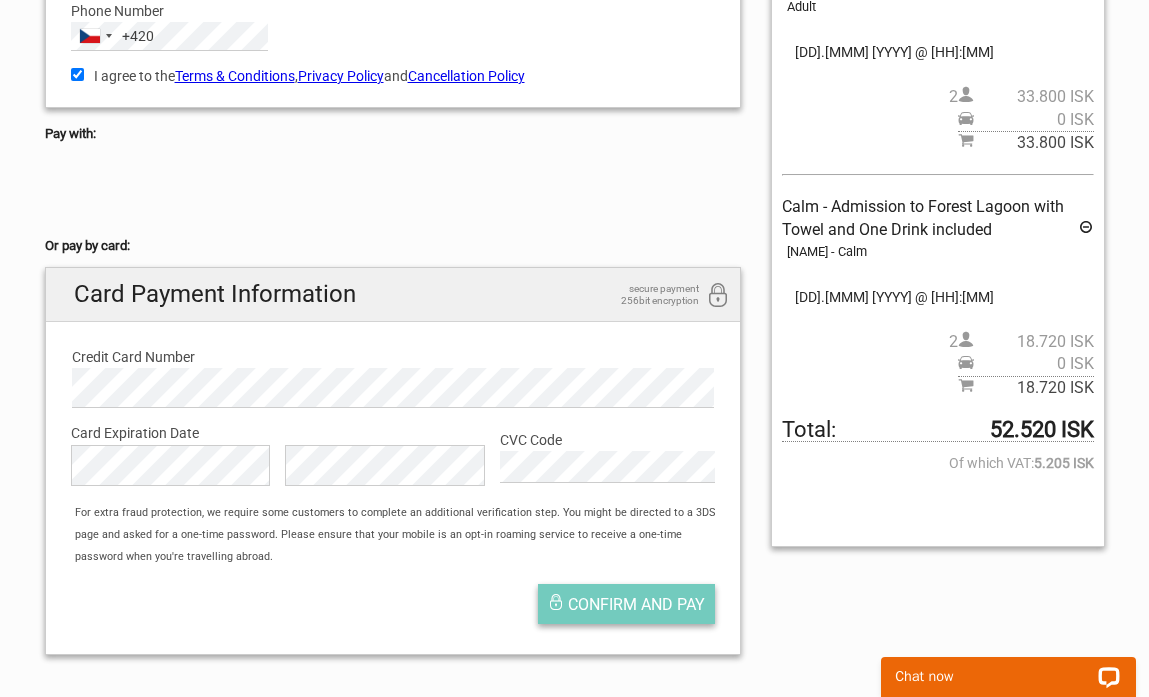 click on "Confirm and pay" at bounding box center [636, 604] 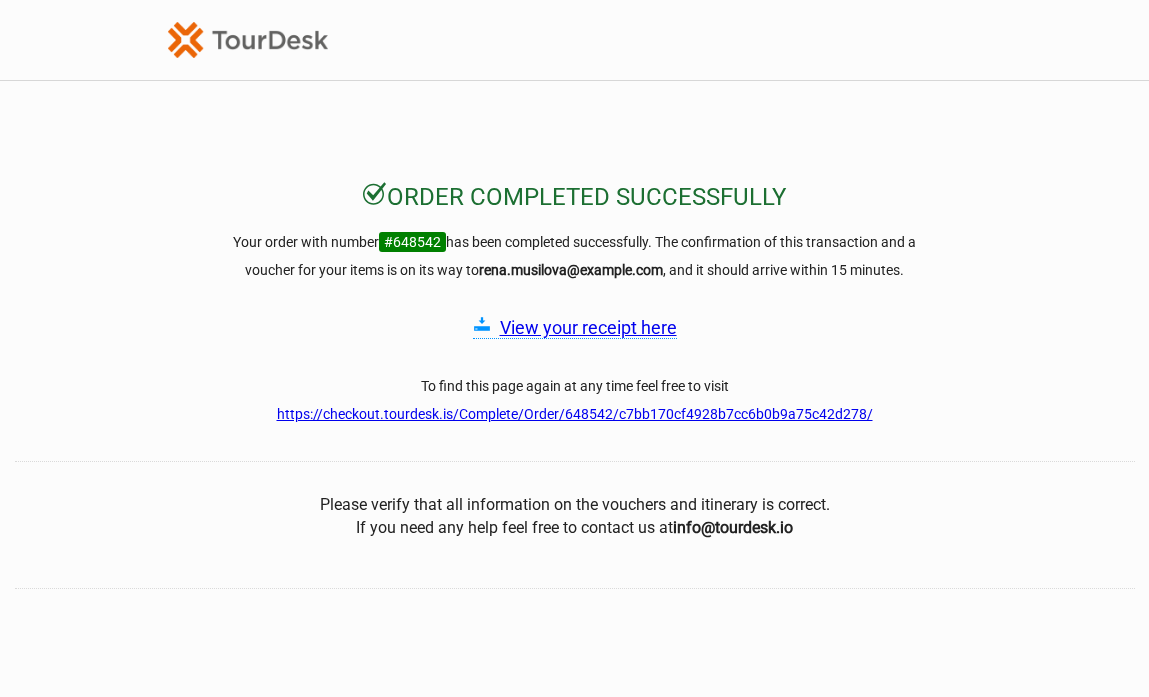 scroll, scrollTop: 0, scrollLeft: 0, axis: both 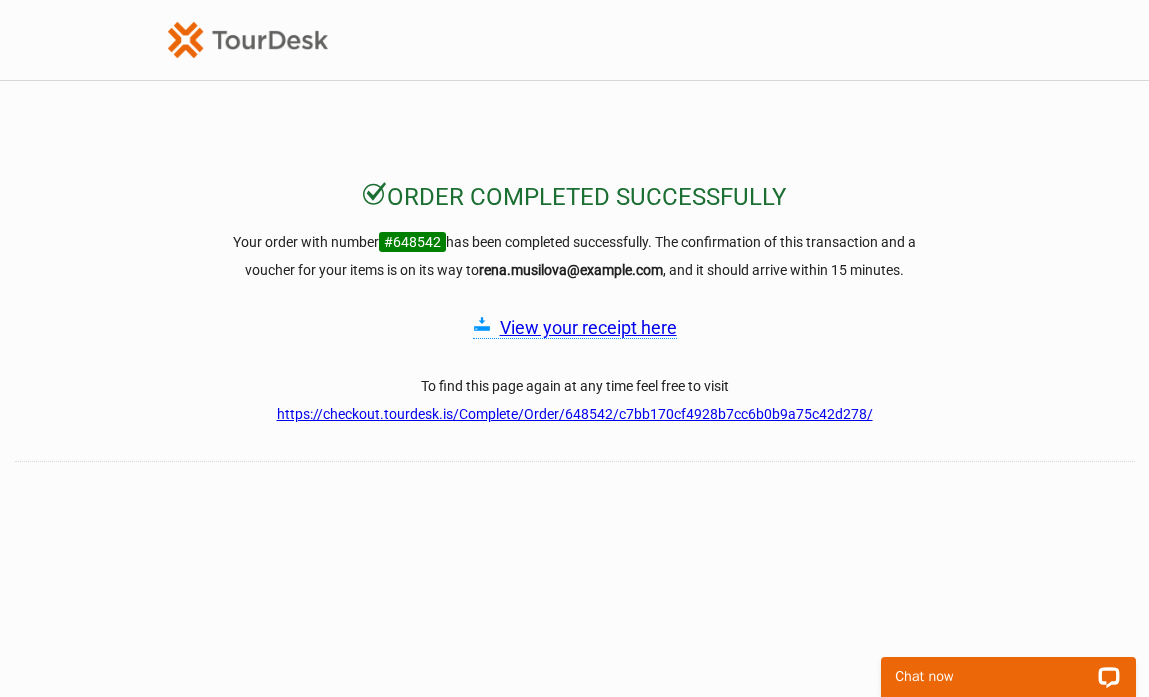 click on "View your receipt here" at bounding box center (588, 327) 